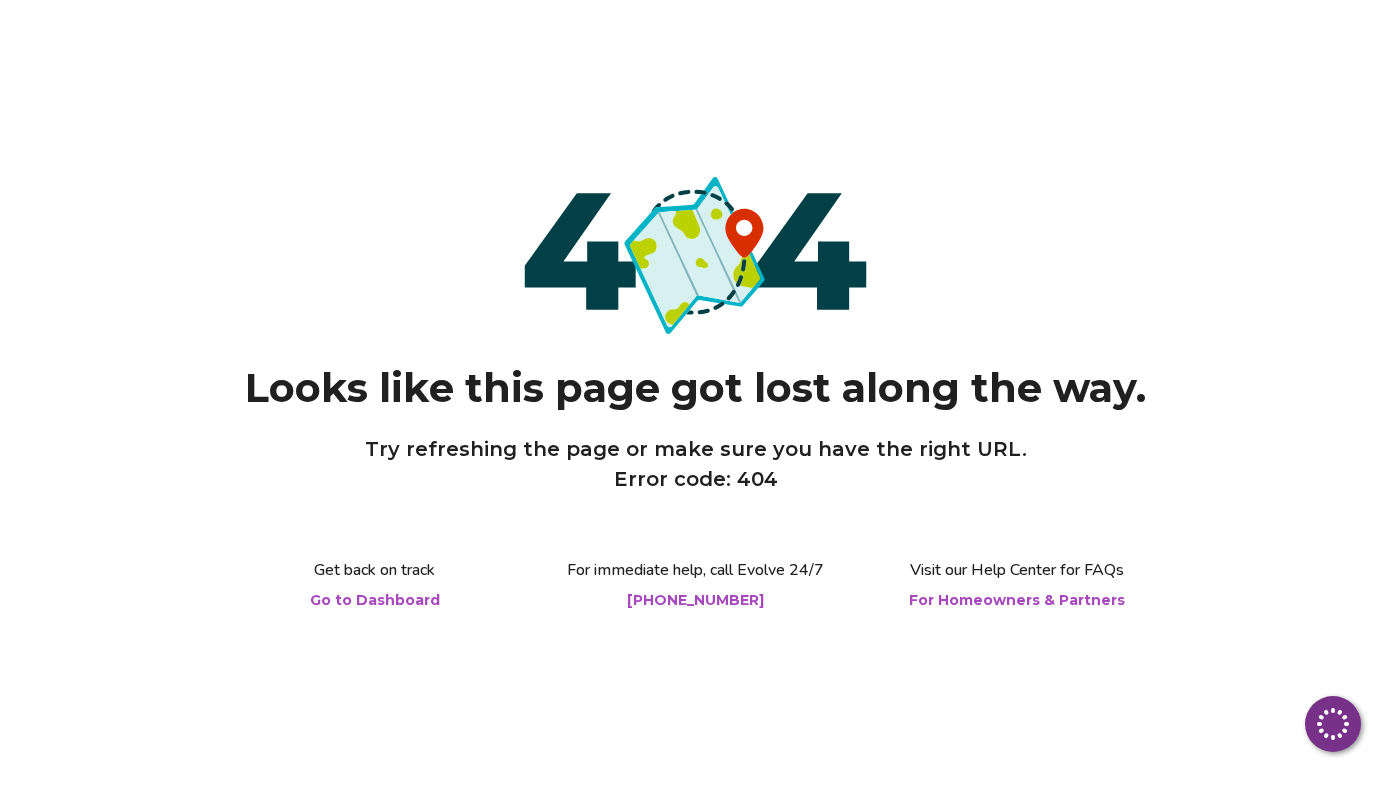 scroll, scrollTop: 0, scrollLeft: 0, axis: both 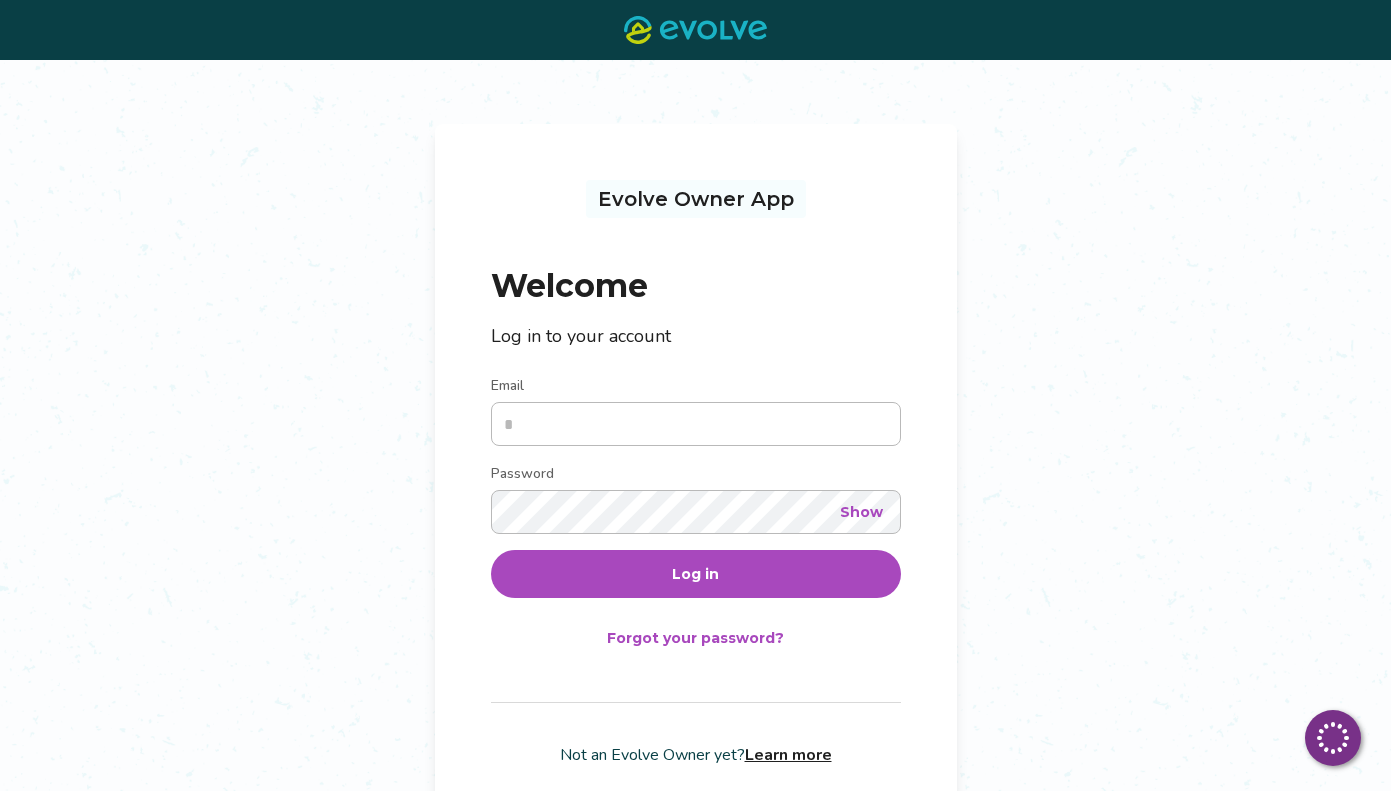 click on "Email" at bounding box center (696, 424) 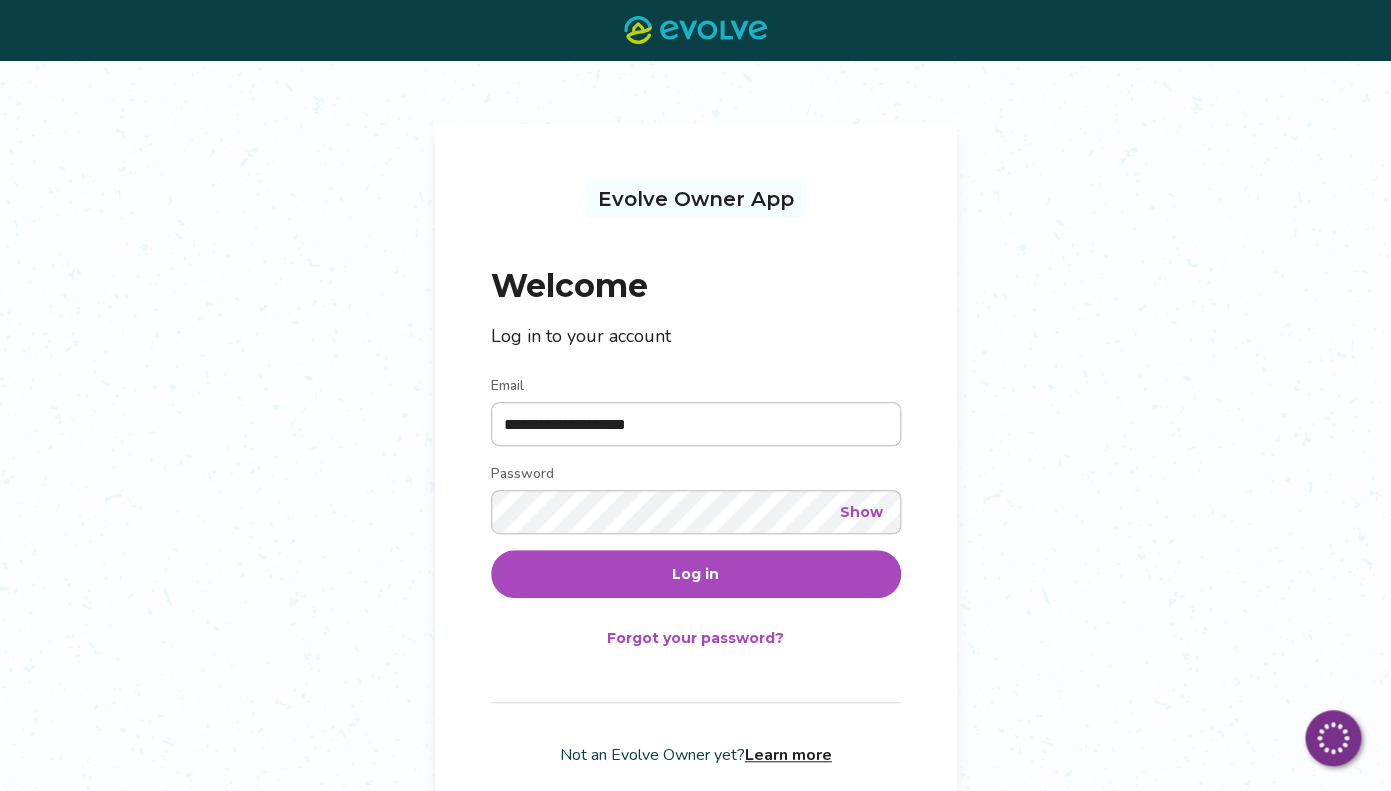 type on "**********" 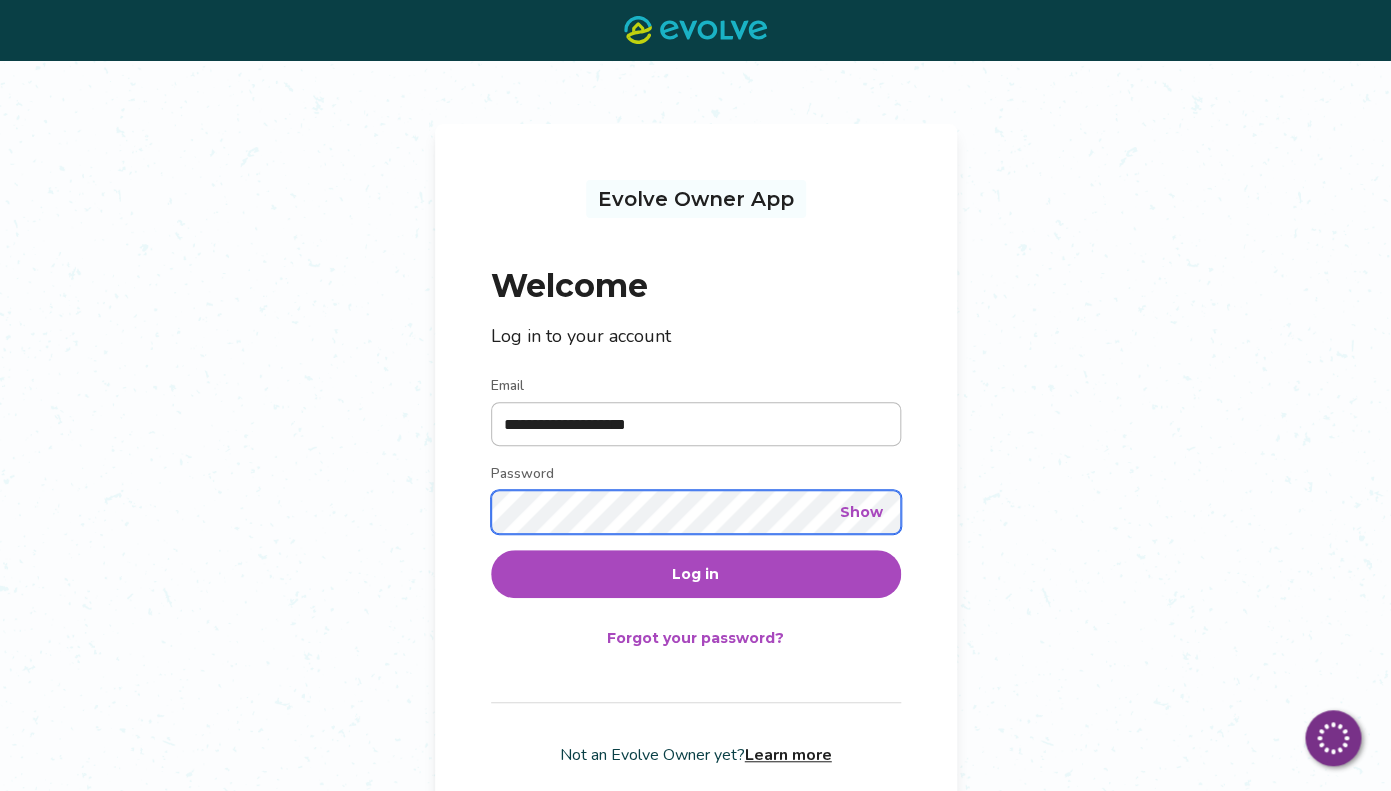 click on "Log in" at bounding box center [696, 574] 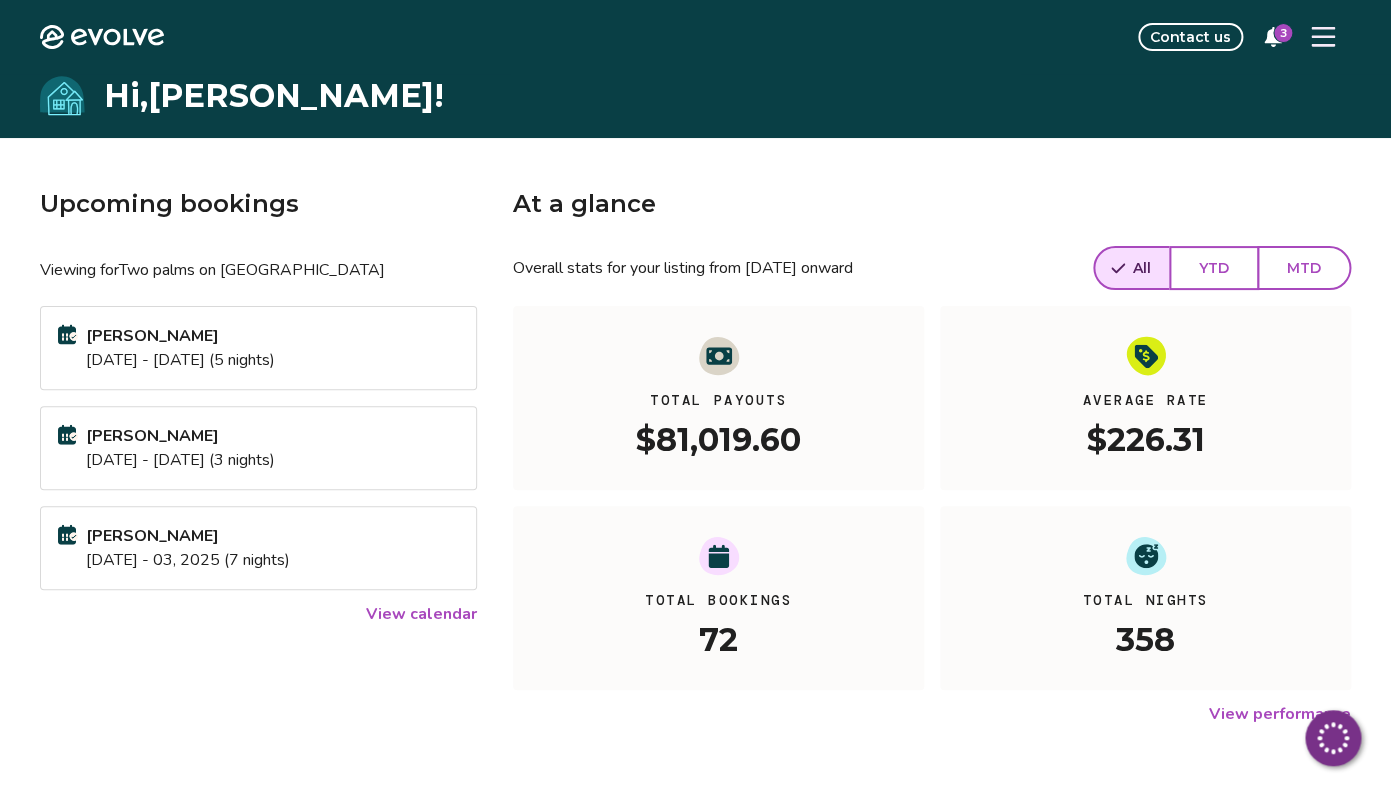 click on "3" at bounding box center (1283, 33) 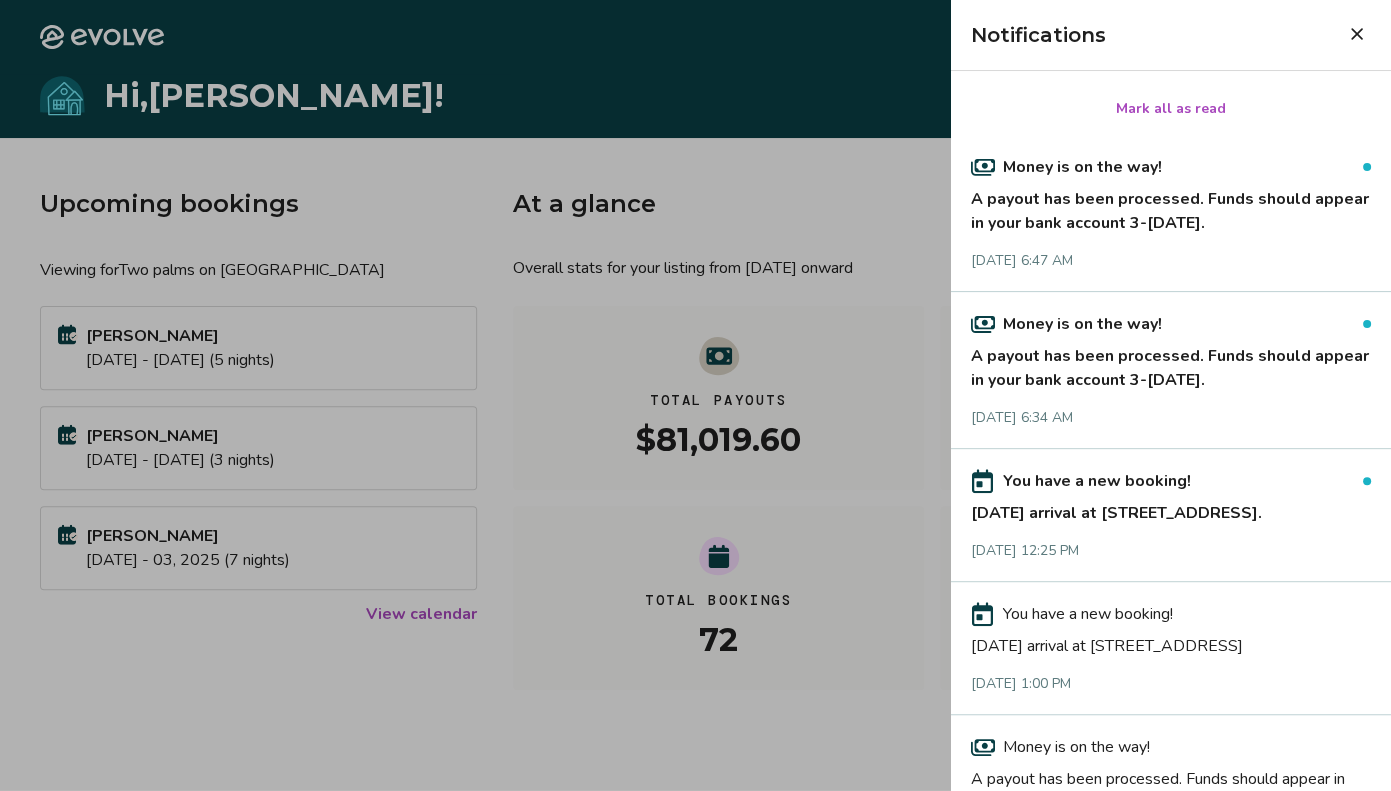 click on "A payout has been processed. Funds should appear in your bank account 3-5 days later." at bounding box center [1171, 207] 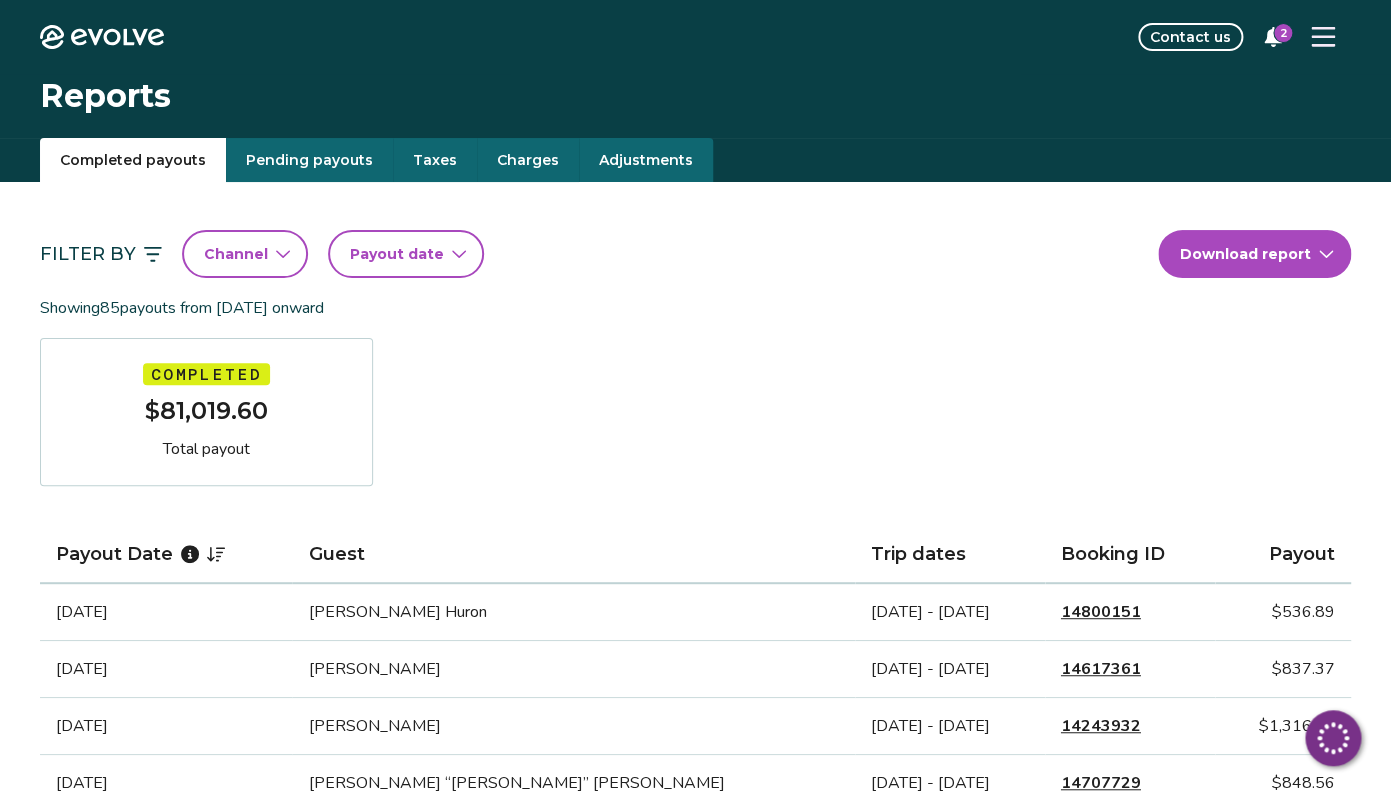 click on "2" at bounding box center [1283, 33] 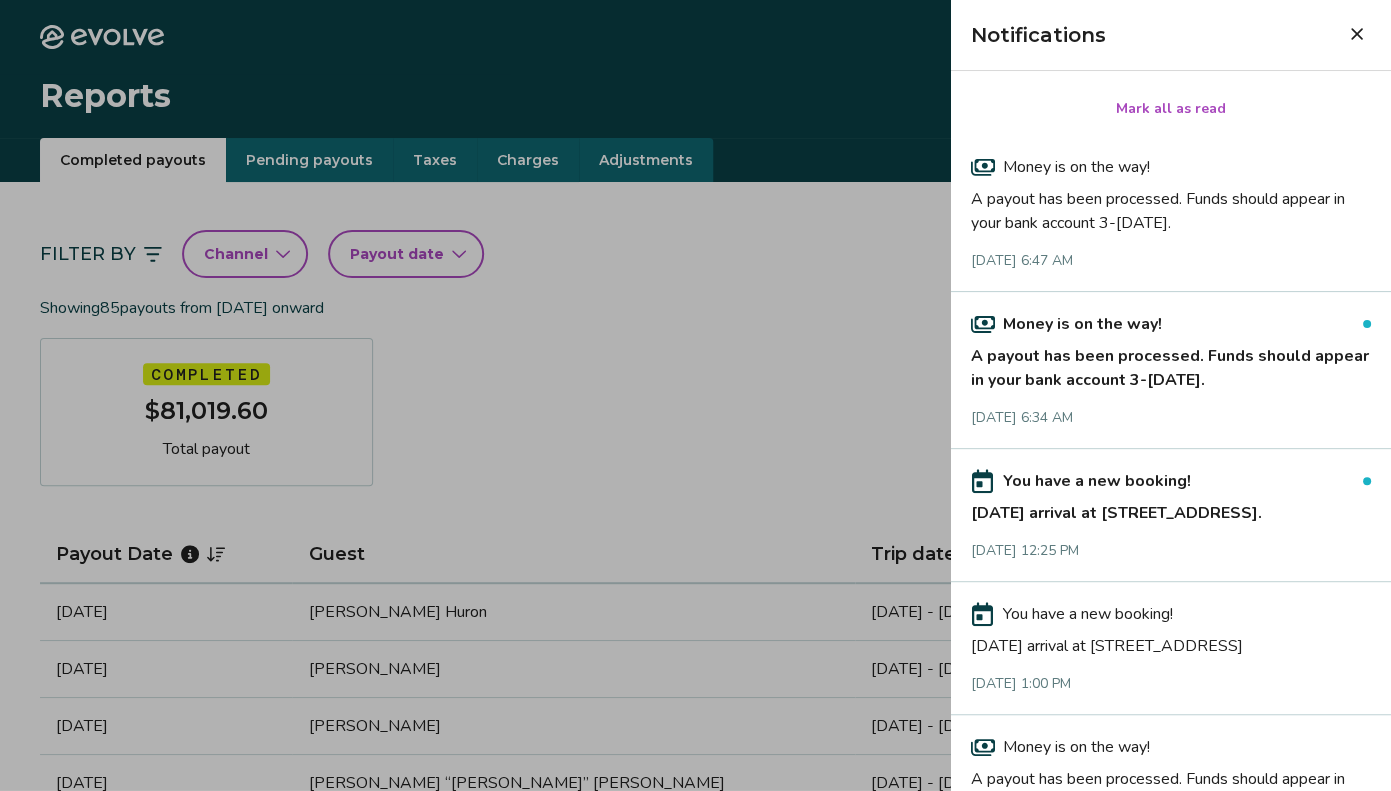 click on "A payout has been processed. Funds should appear in your bank account 3-5 days later." at bounding box center (1171, 364) 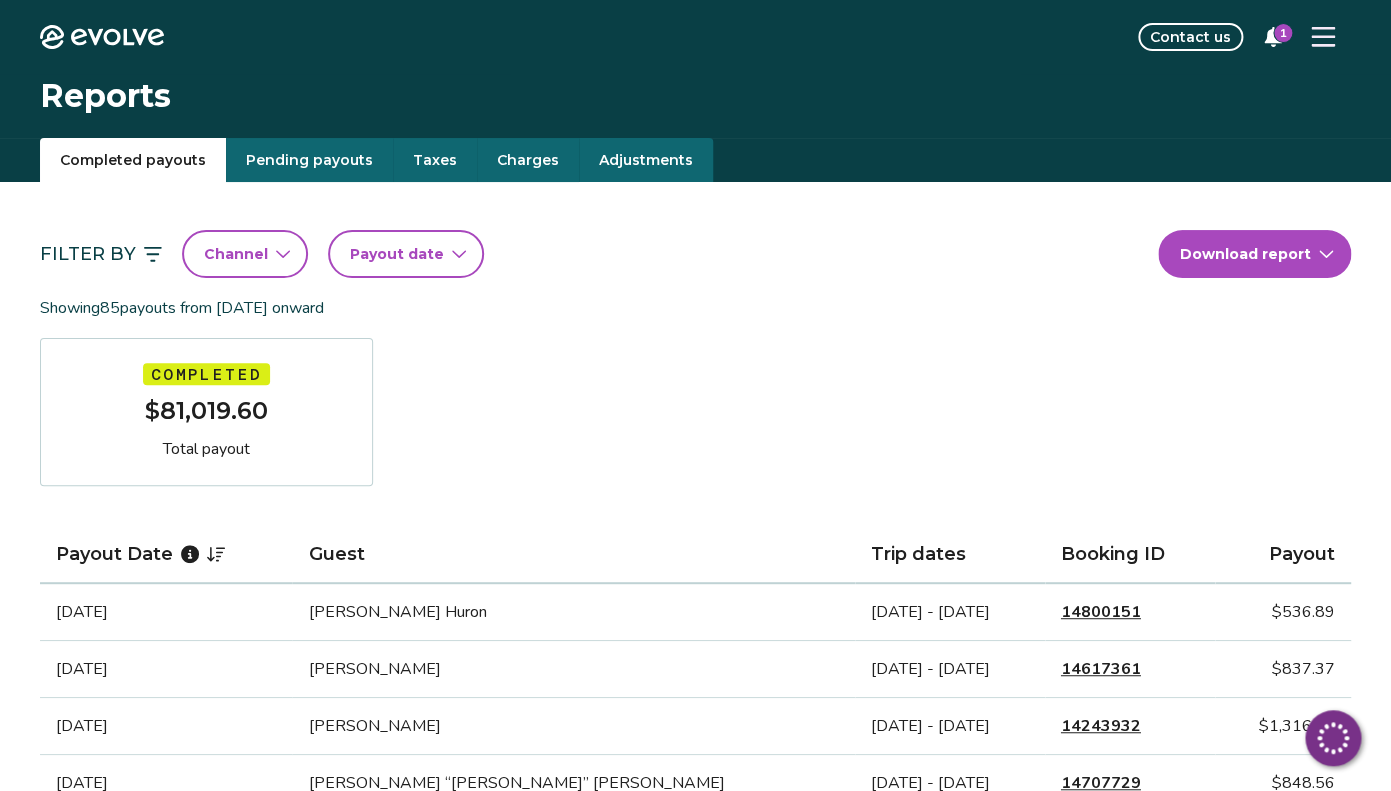 click 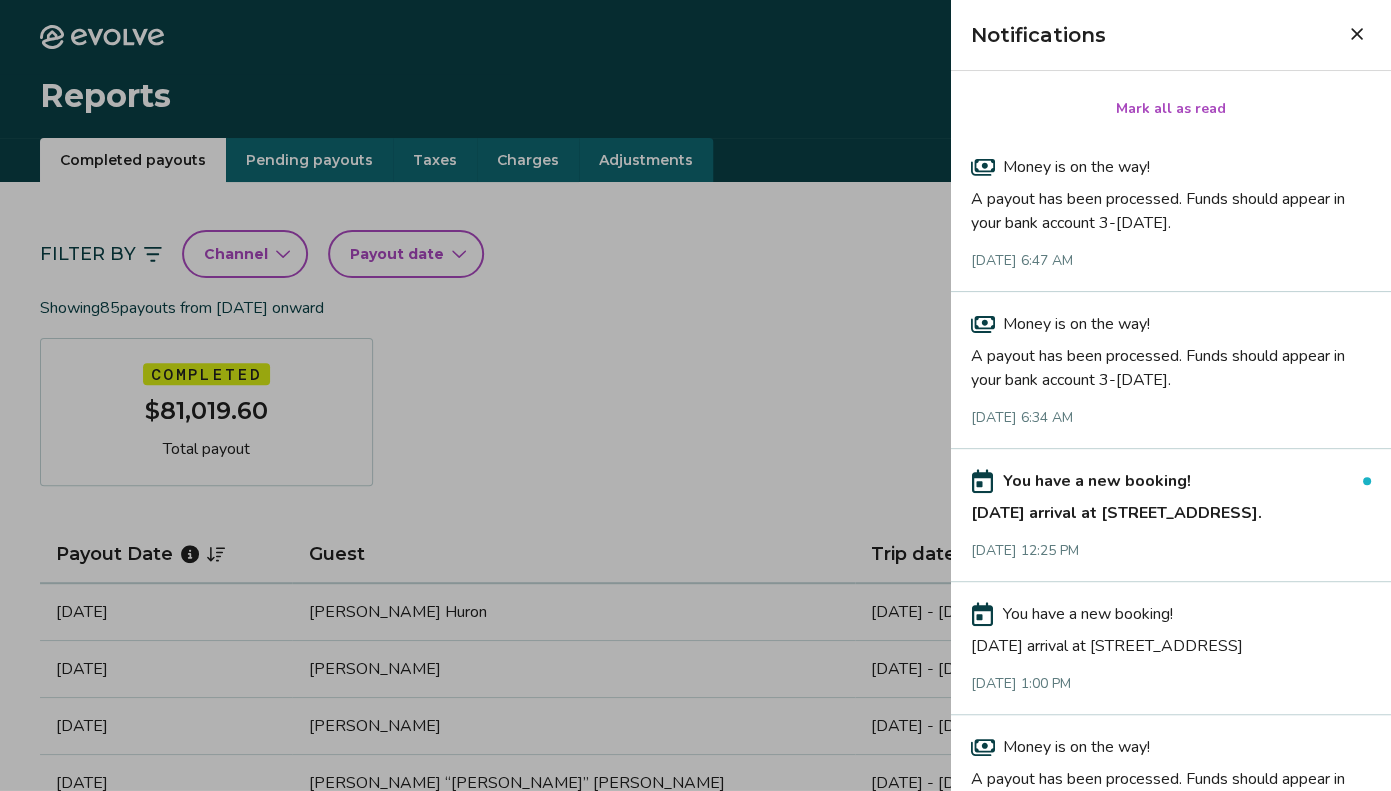 click on "Jul 27, 2025 arrival at 1907 SW 2nd Terrace." at bounding box center [1171, 509] 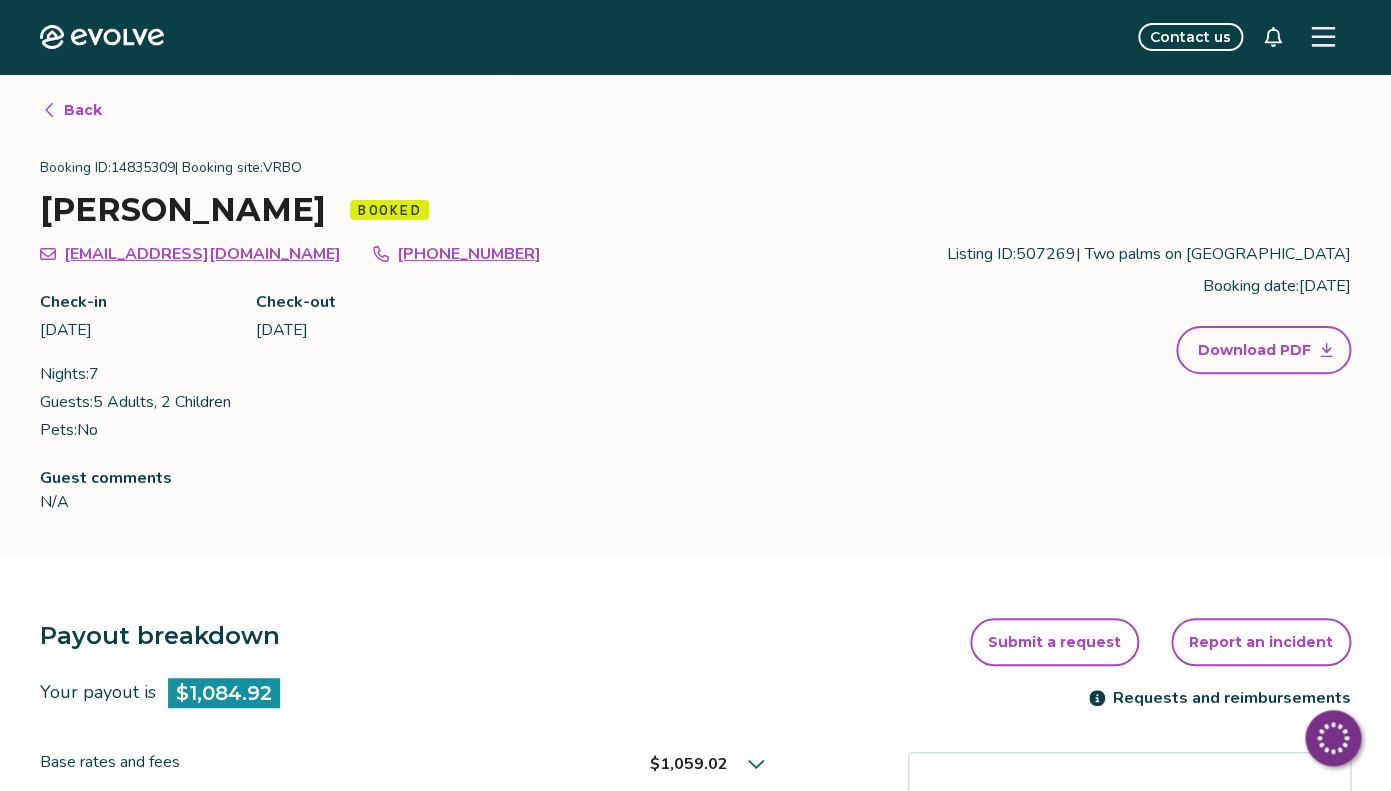 click 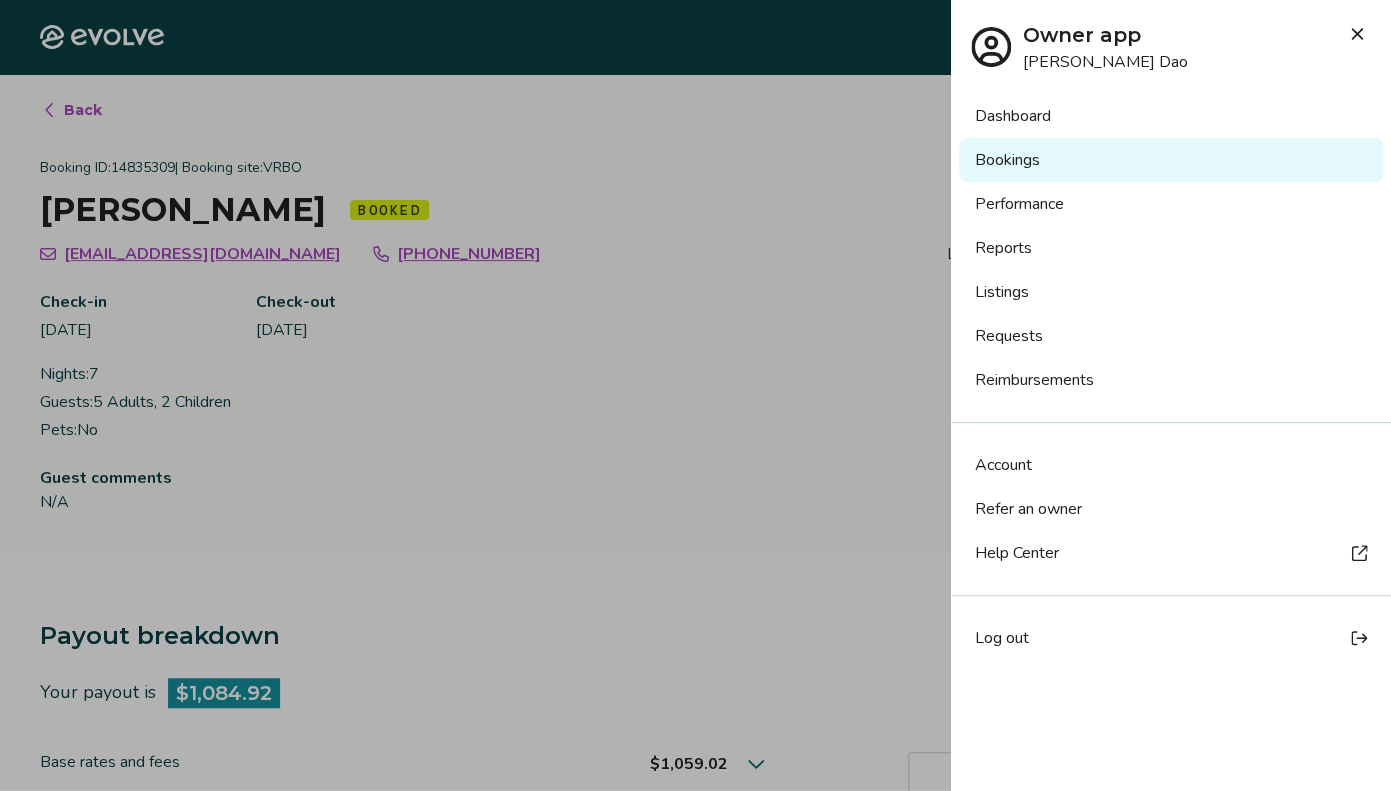 click on "Bookings" at bounding box center [1171, 160] 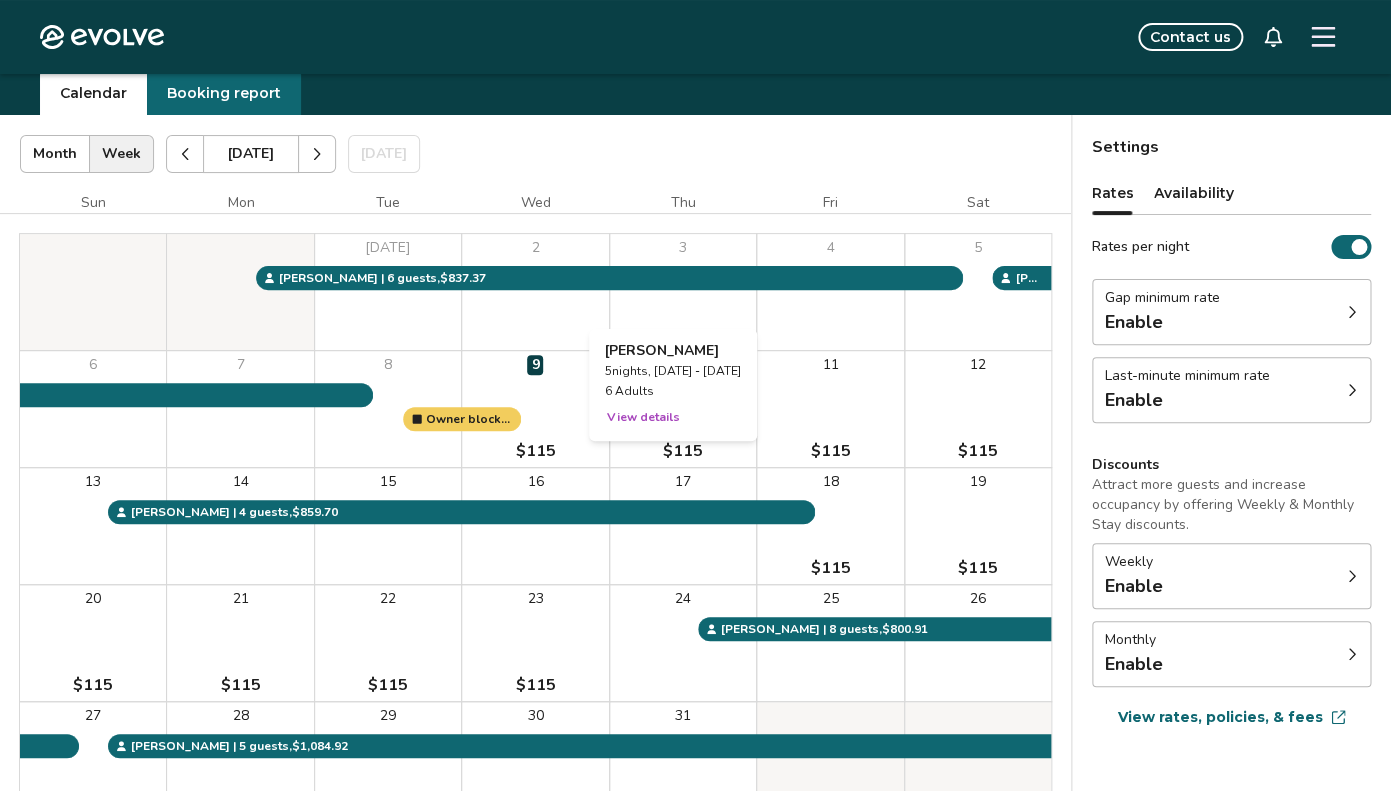 scroll, scrollTop: 0, scrollLeft: 0, axis: both 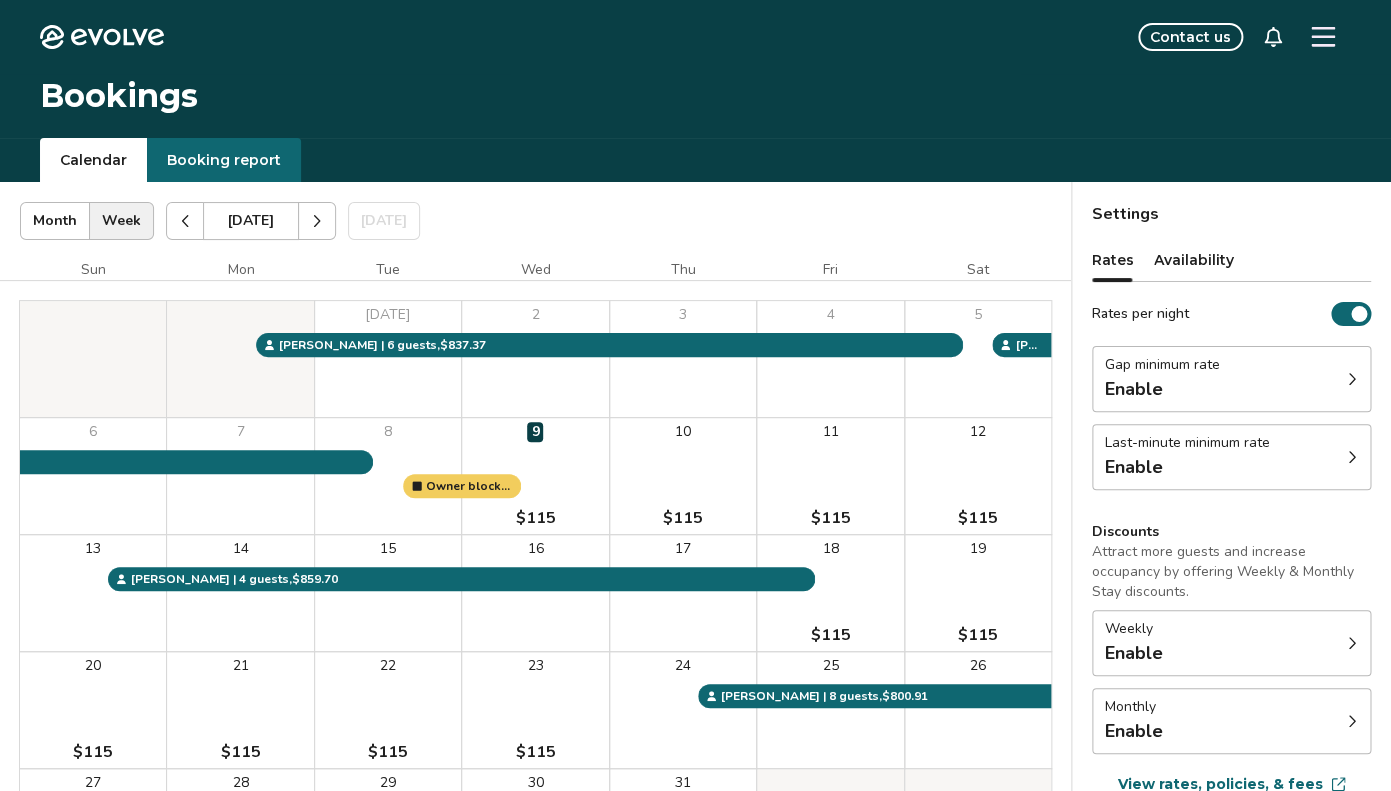 click 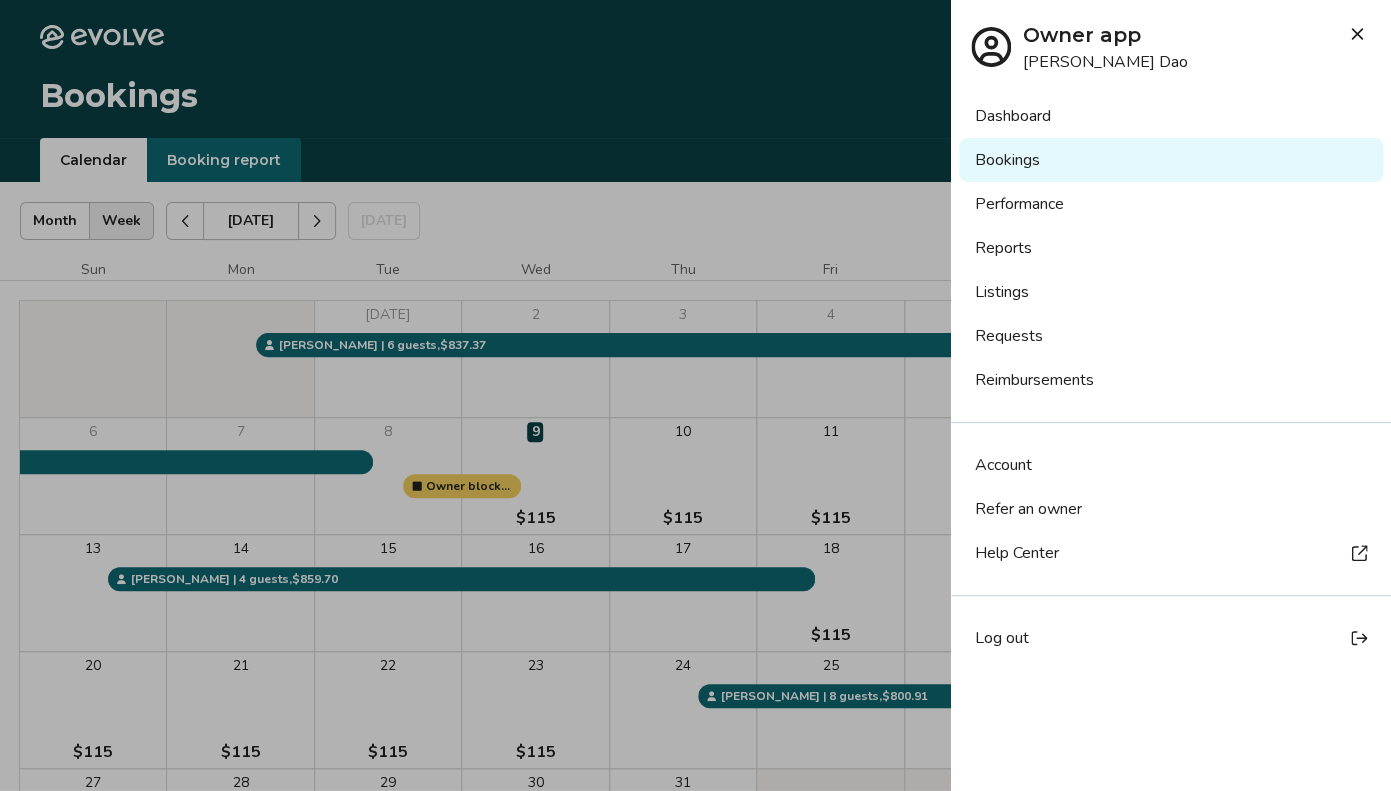 click on "Listings" at bounding box center (1171, 292) 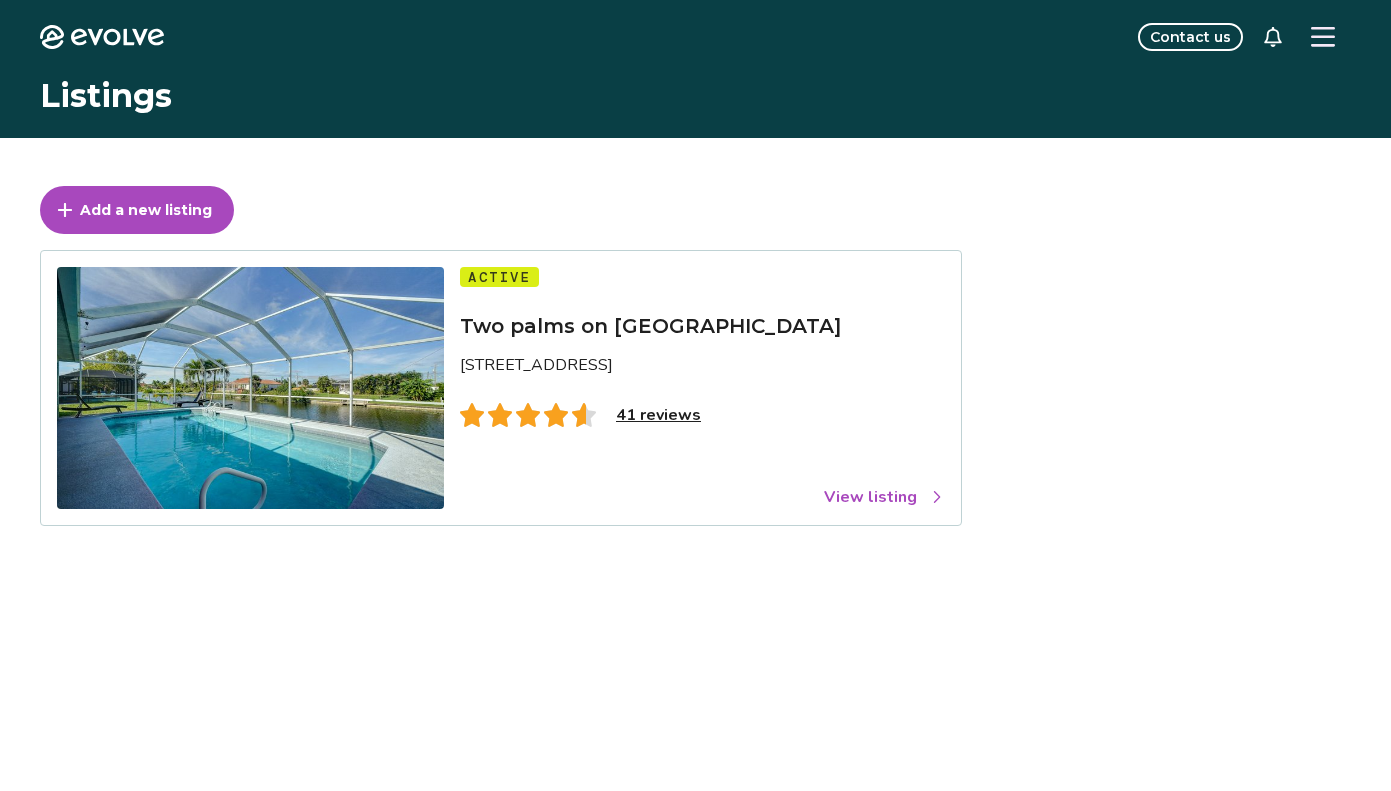 scroll, scrollTop: 0, scrollLeft: 0, axis: both 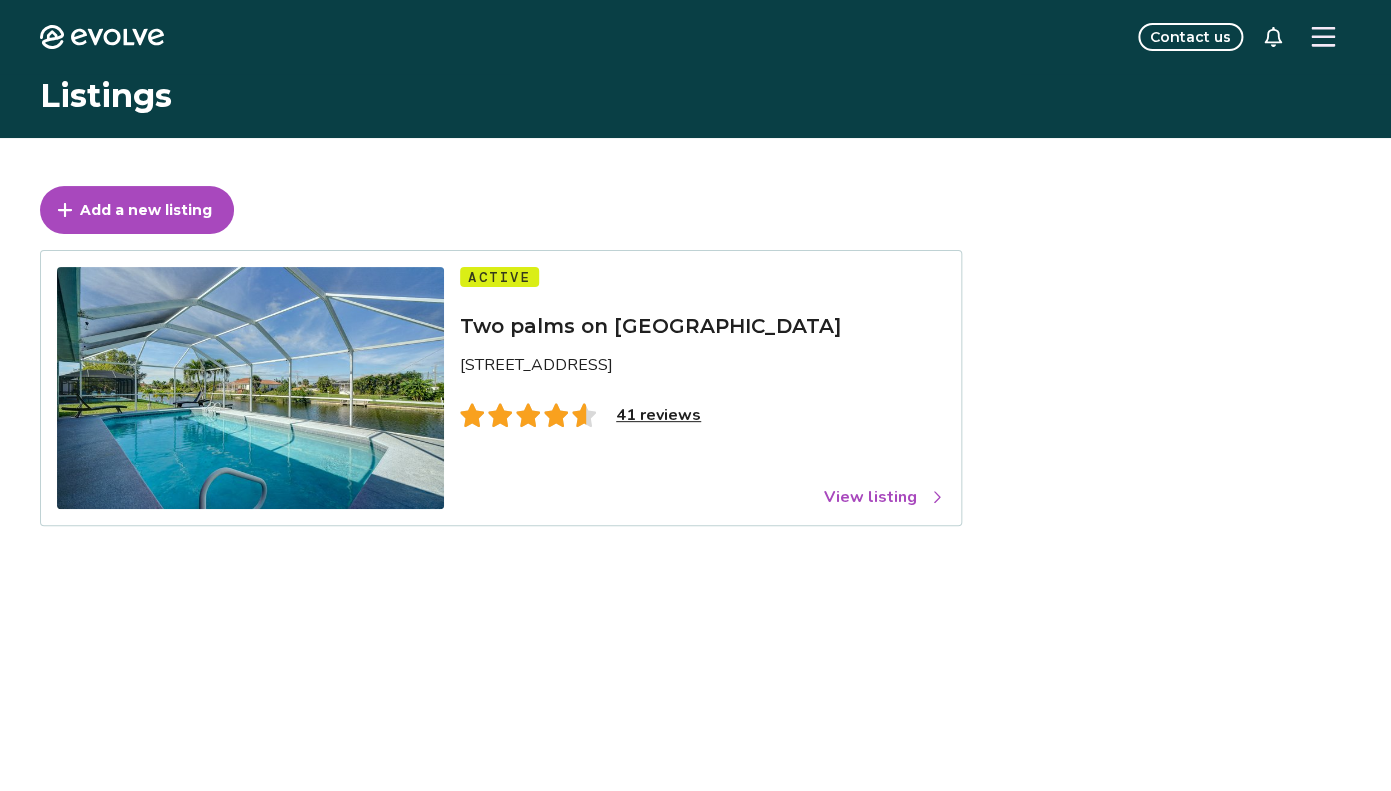 click on "View listing" at bounding box center (884, 497) 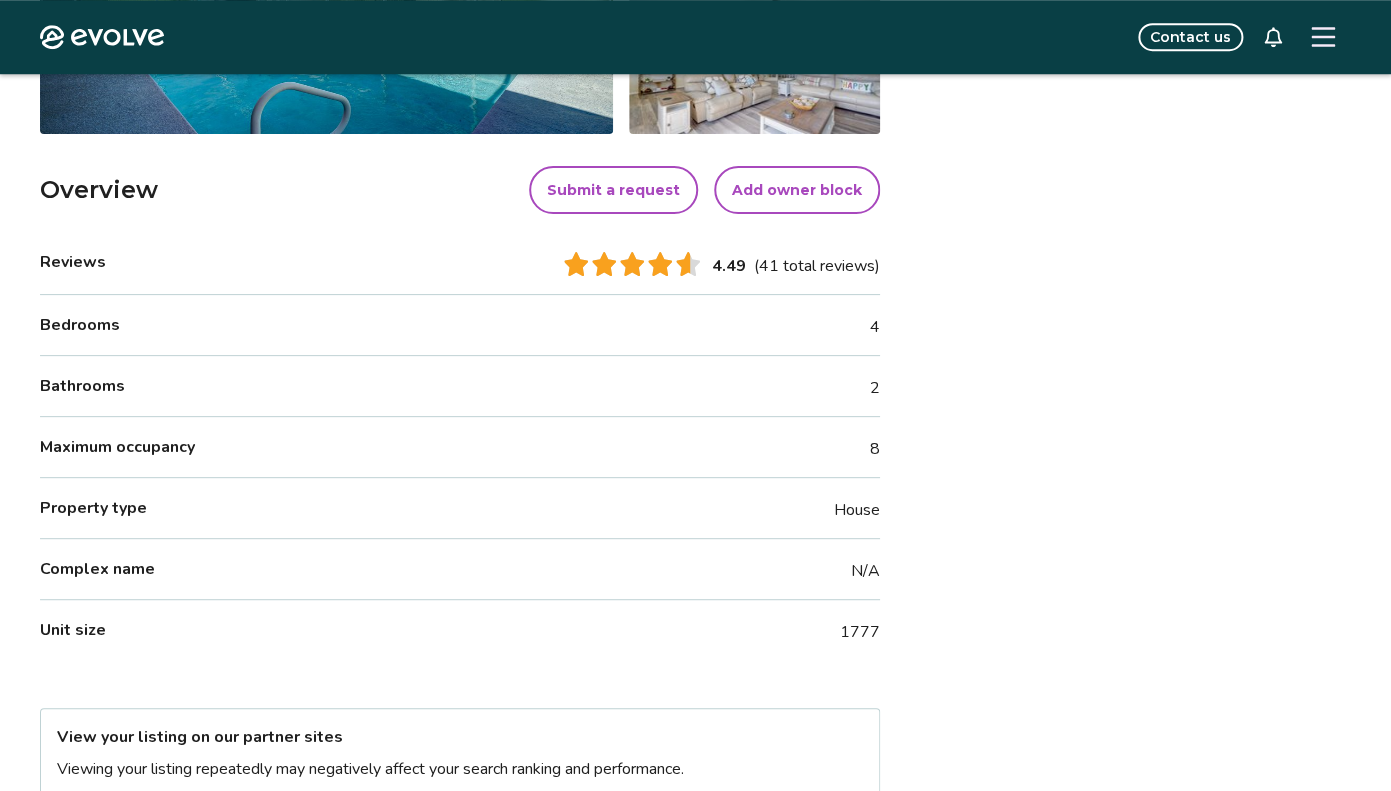 scroll, scrollTop: 0, scrollLeft: 0, axis: both 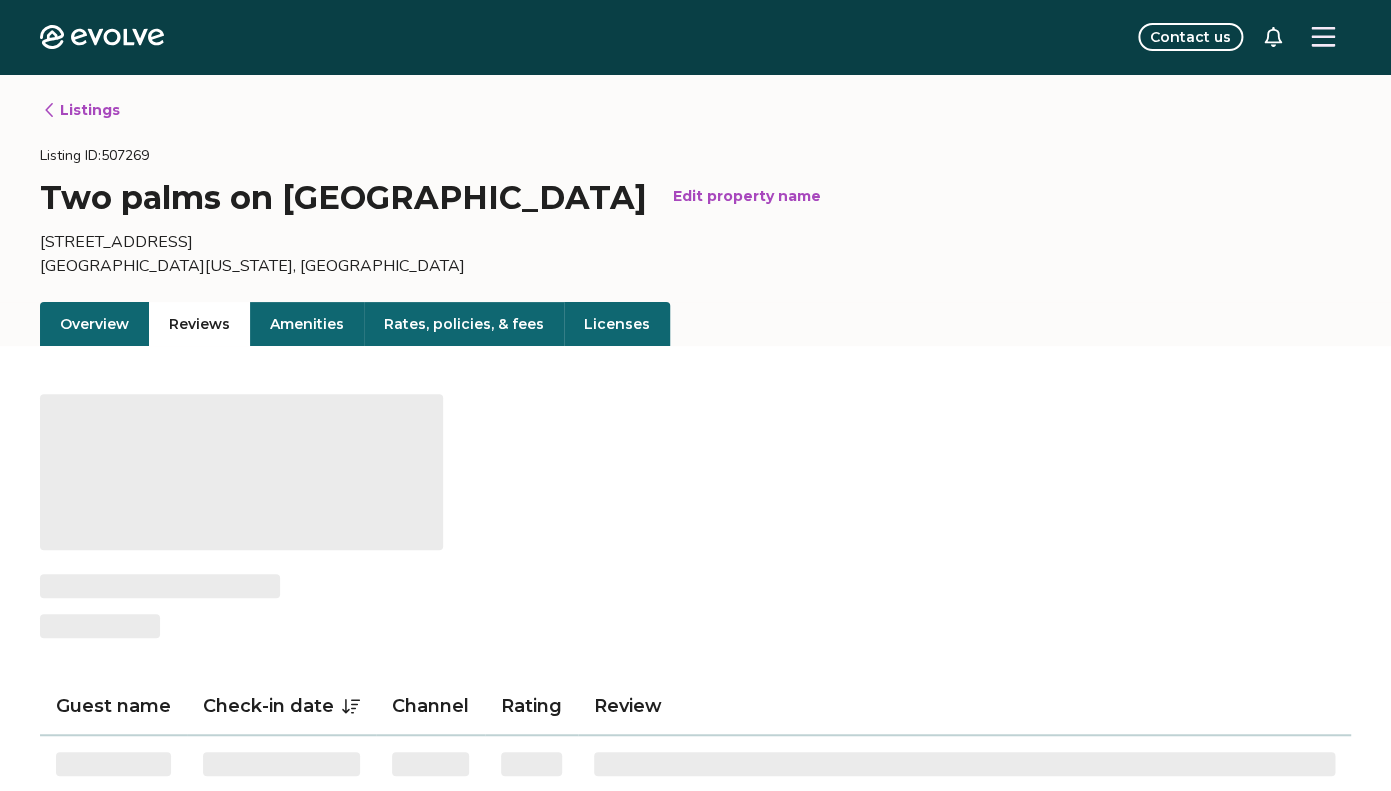 click on "Reviews" at bounding box center [199, 324] 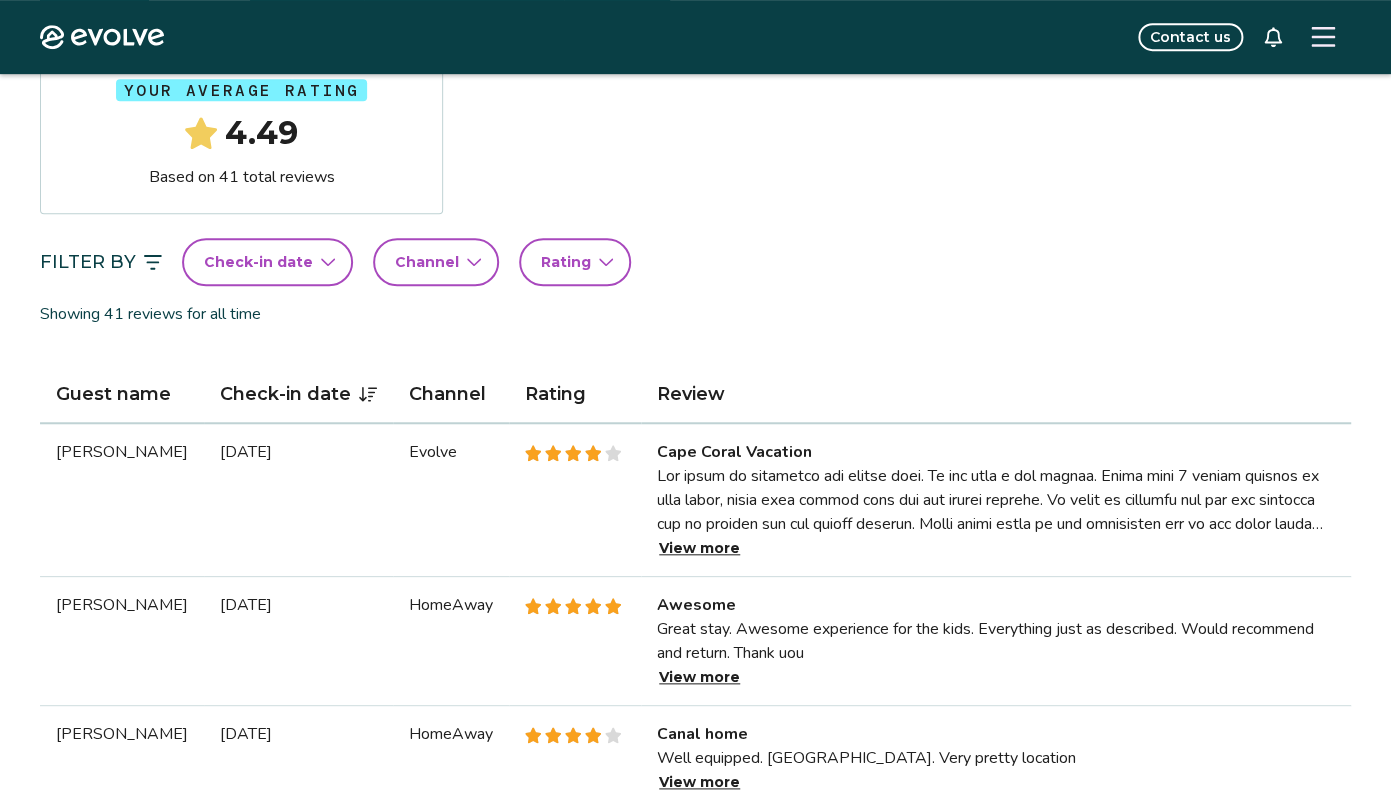 scroll, scrollTop: 562, scrollLeft: 0, axis: vertical 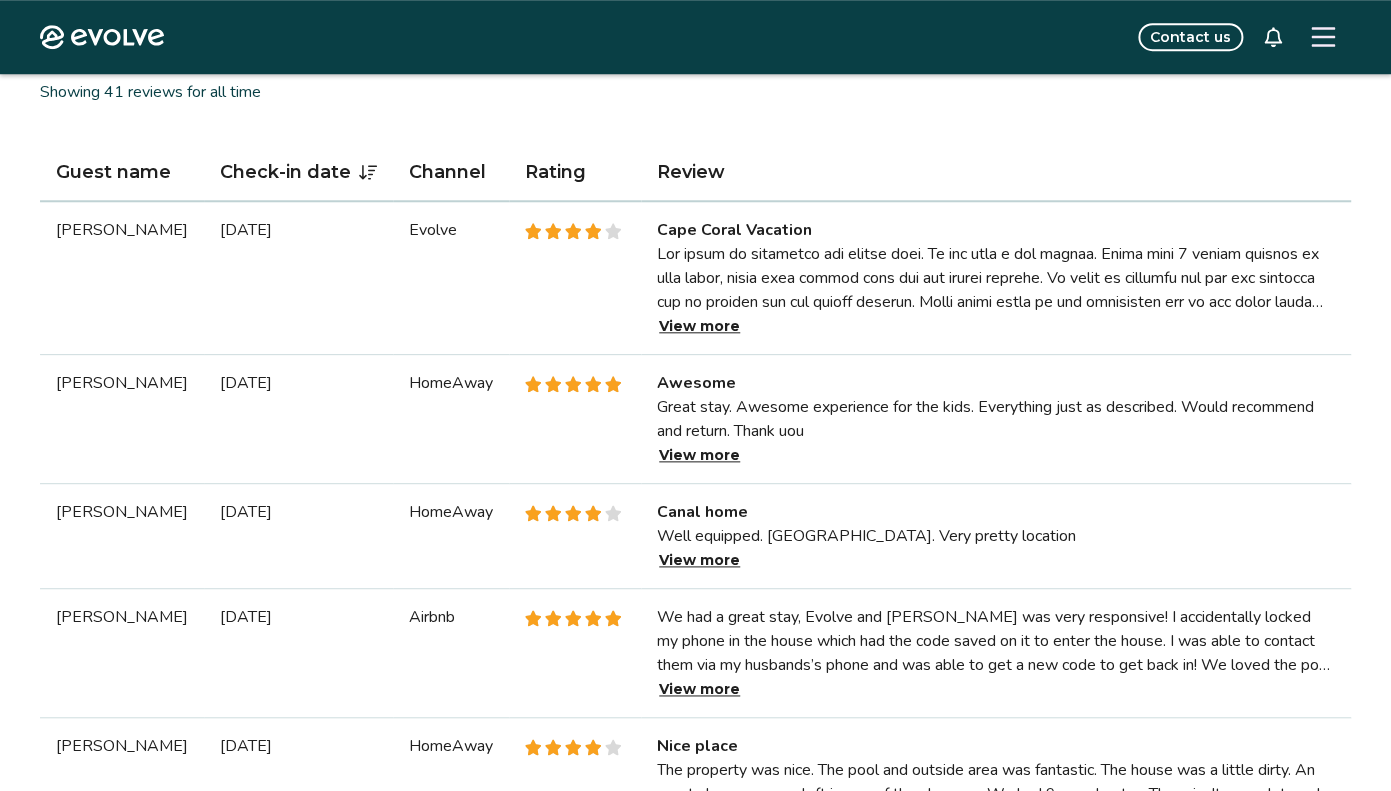 click on "View more" at bounding box center (699, 326) 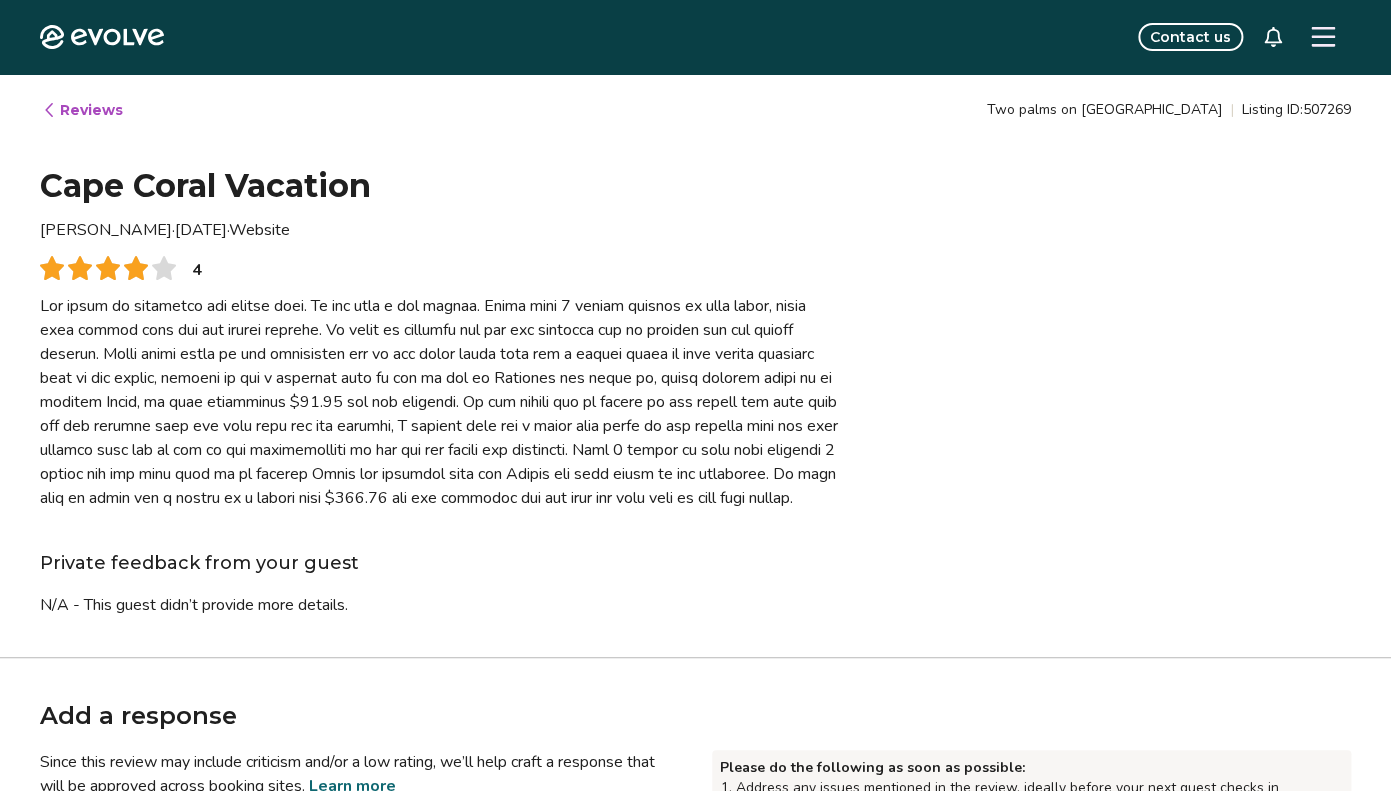 type on "*" 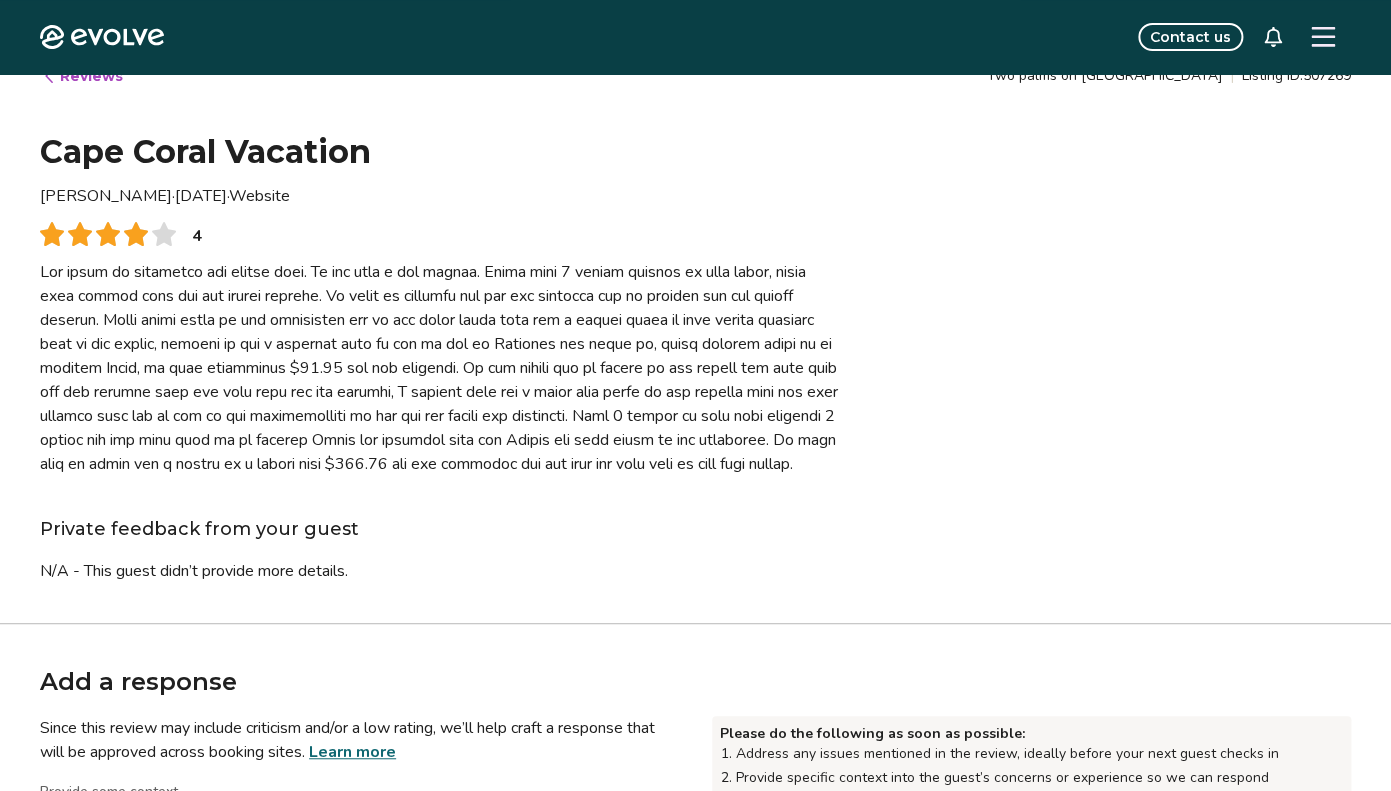 scroll, scrollTop: 0, scrollLeft: 0, axis: both 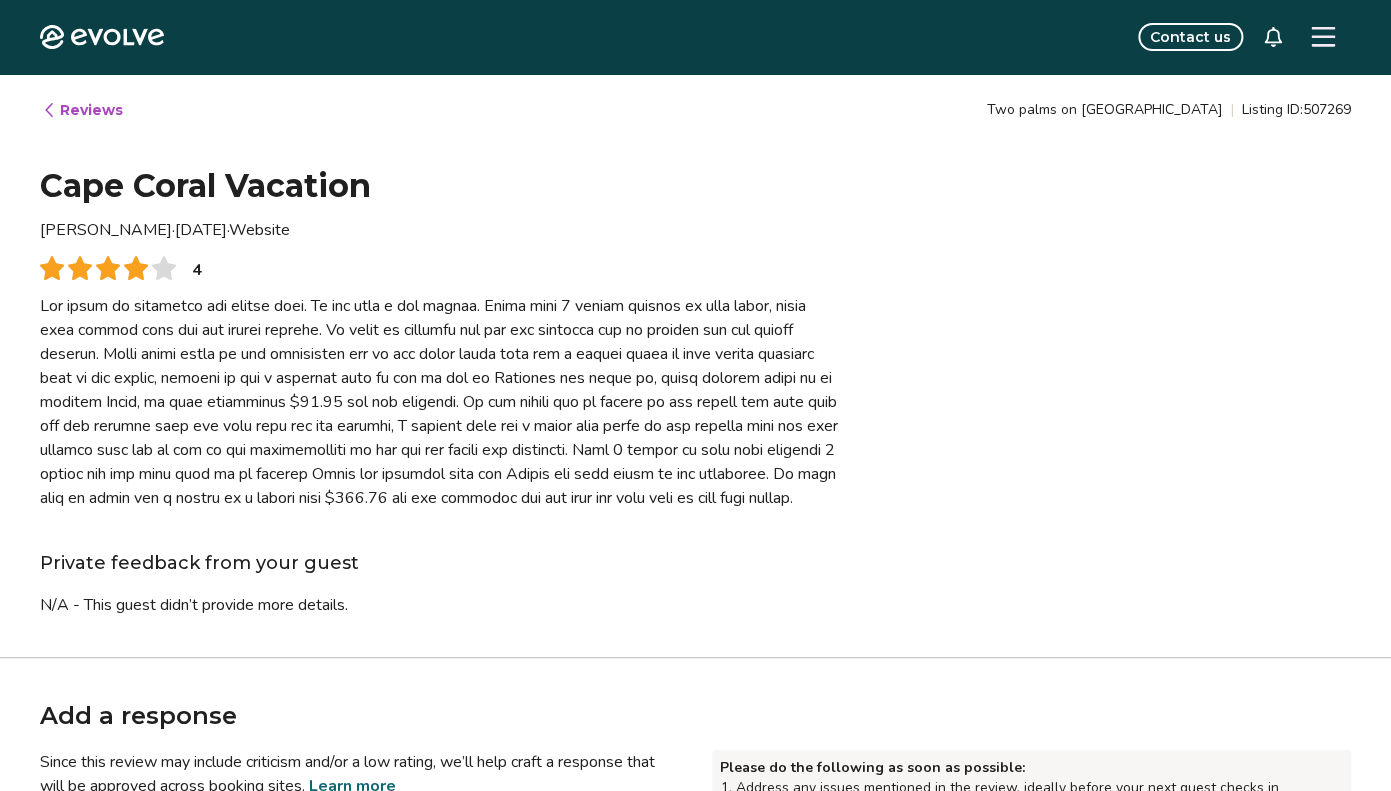 click 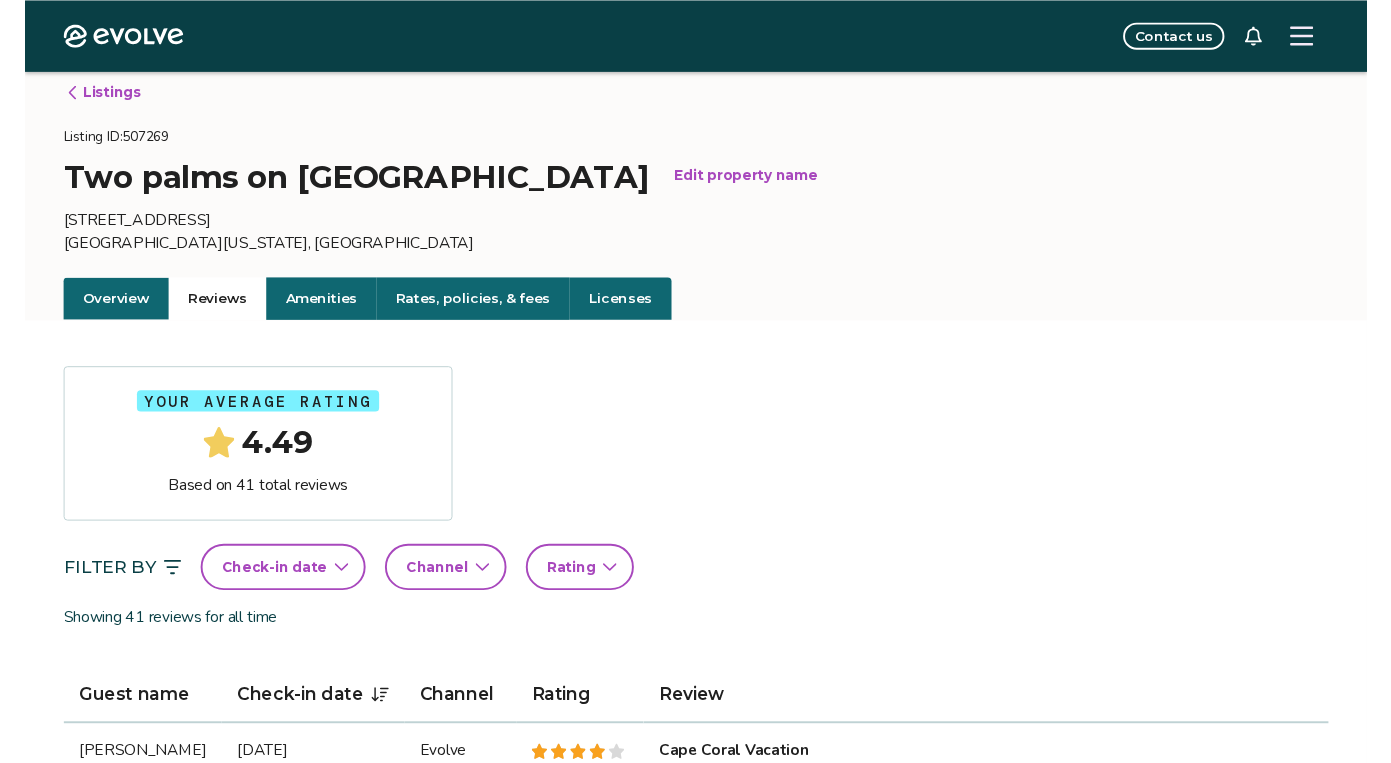 scroll, scrollTop: 0, scrollLeft: 0, axis: both 